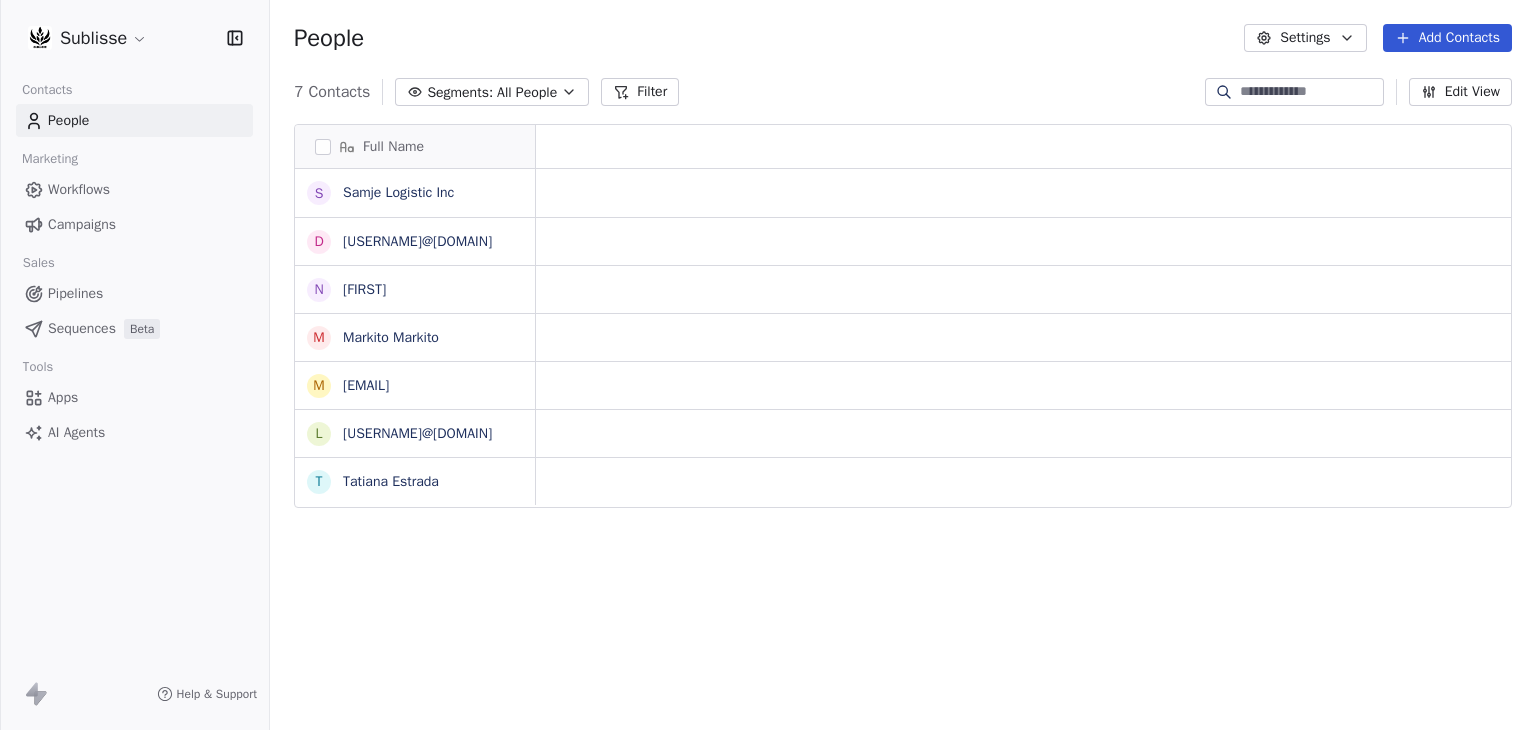 scroll, scrollTop: 0, scrollLeft: 0, axis: both 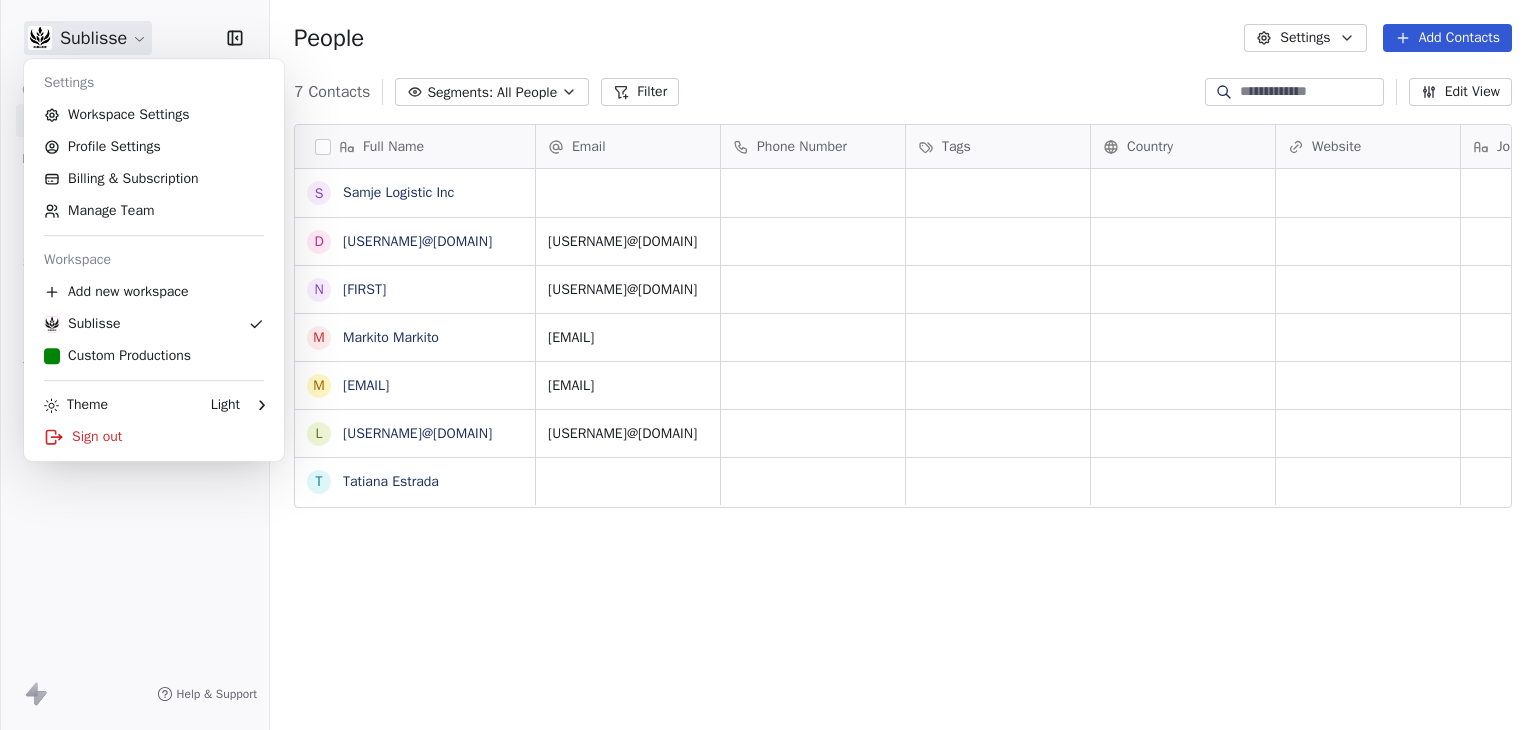 click on "Sublisse  Contacts People Marketing Workflows Campaigns Sales Pipelines Sequences Beta Tools Apps AI Agents Help & Support People Settings  Add Contacts 7 Contacts Segments: All People Filter  Edit View Tag Add to Sequence Export Full Name S Samje Logistic Inc d dailynymota@gmail.com N Nargis M Markito Markito m marco108197@gmail.com l lhernandez71969@gmail.com T Tatiana Estrada Email Phone Number Tags Country Website Job Title Status Contact Source NPS Score dailynymota@gmail.com nargishekma20699@hushsmail.com marco108196@gmail.com marco108197@gmail.com lhernandez71969@gmail.com
To pick up a draggable item, press the space bar.
While dragging, use the arrow keys to move the item.
Press space again to drop the item in its new position, or press escape to cancel.
Settings Workspace Settings Profile Settings Billing & Subscription Manage Team   Workspace Add new workspace Sublisse Custom Productions Theme Light Sign out" at bounding box center [768, 365] 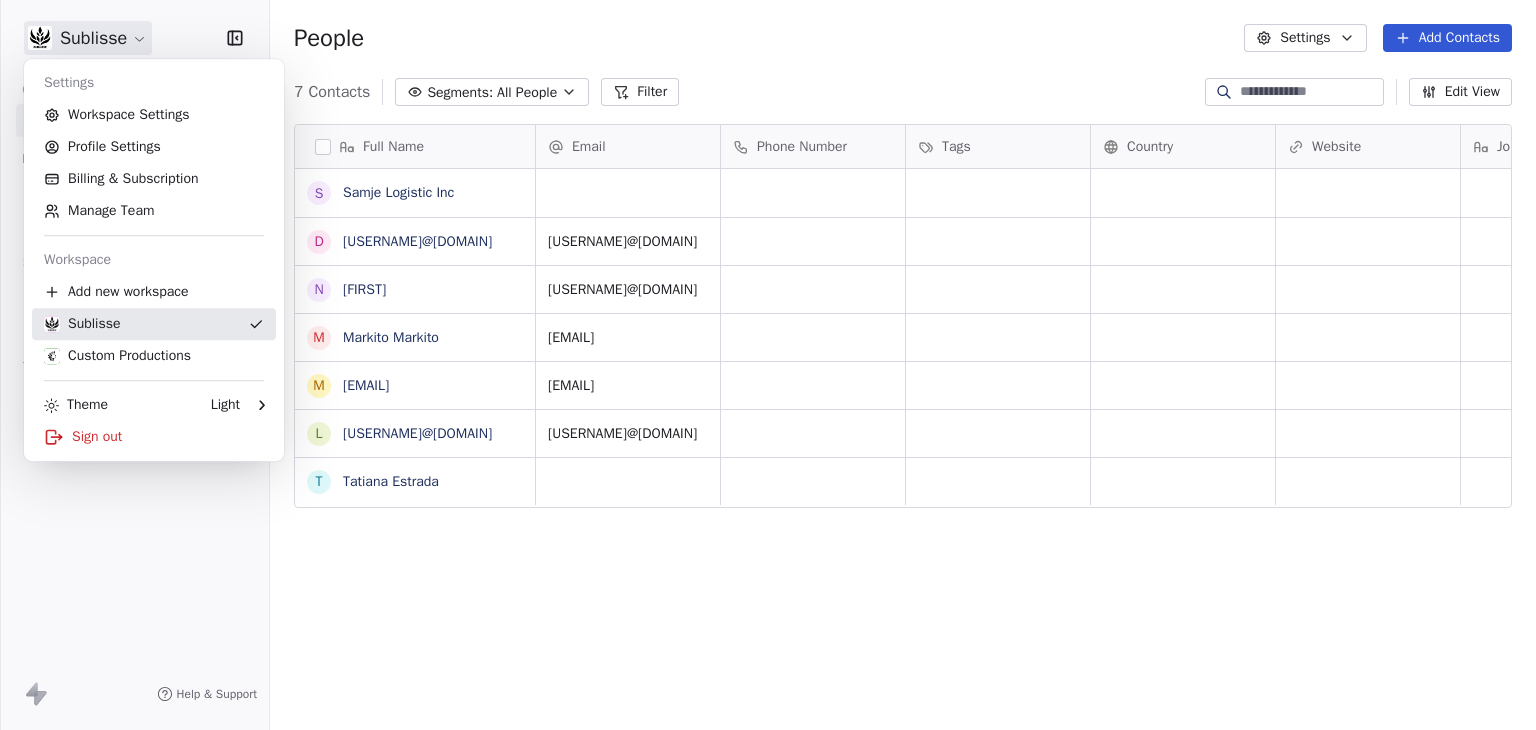 click on "Sublisse" at bounding box center [154, 324] 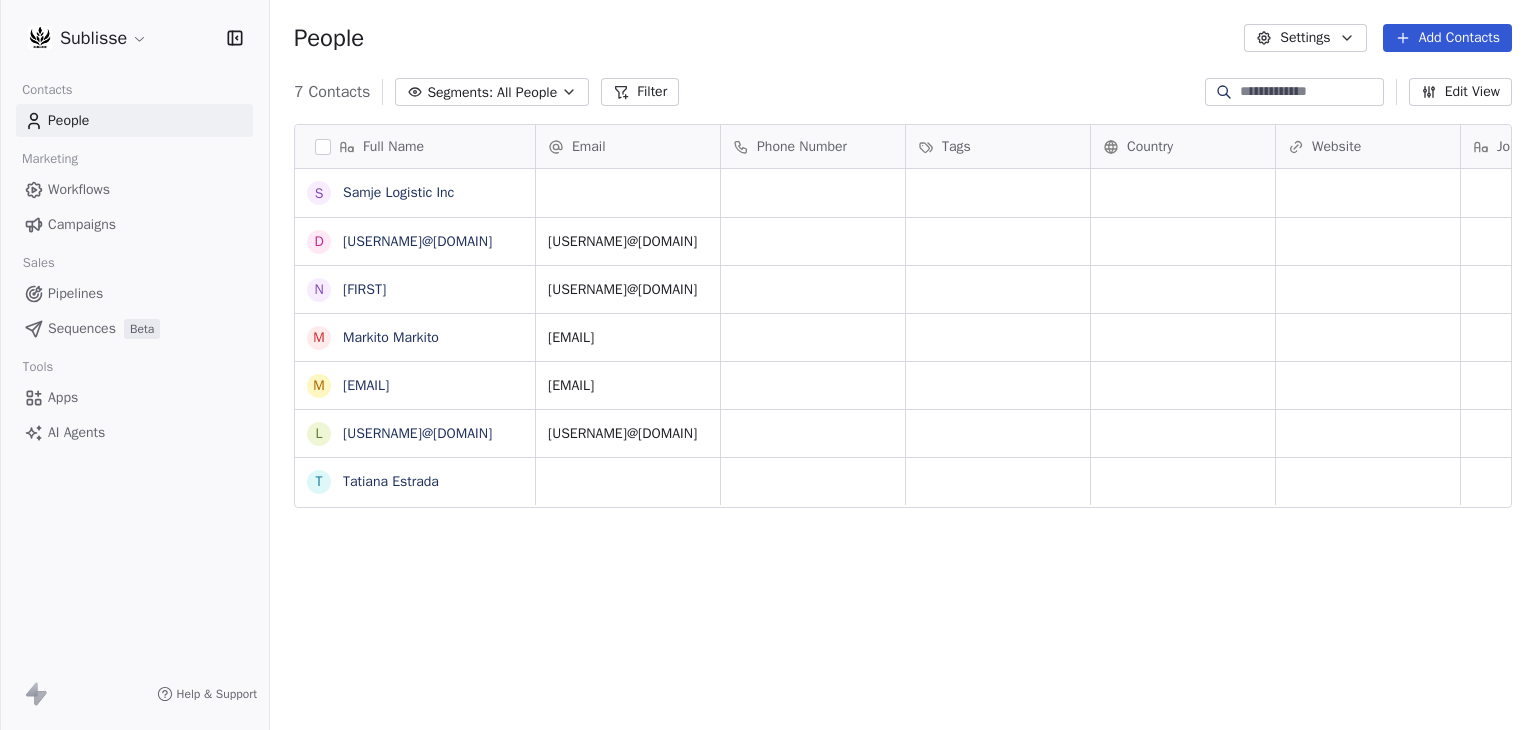 click on "Sequences" at bounding box center [82, 328] 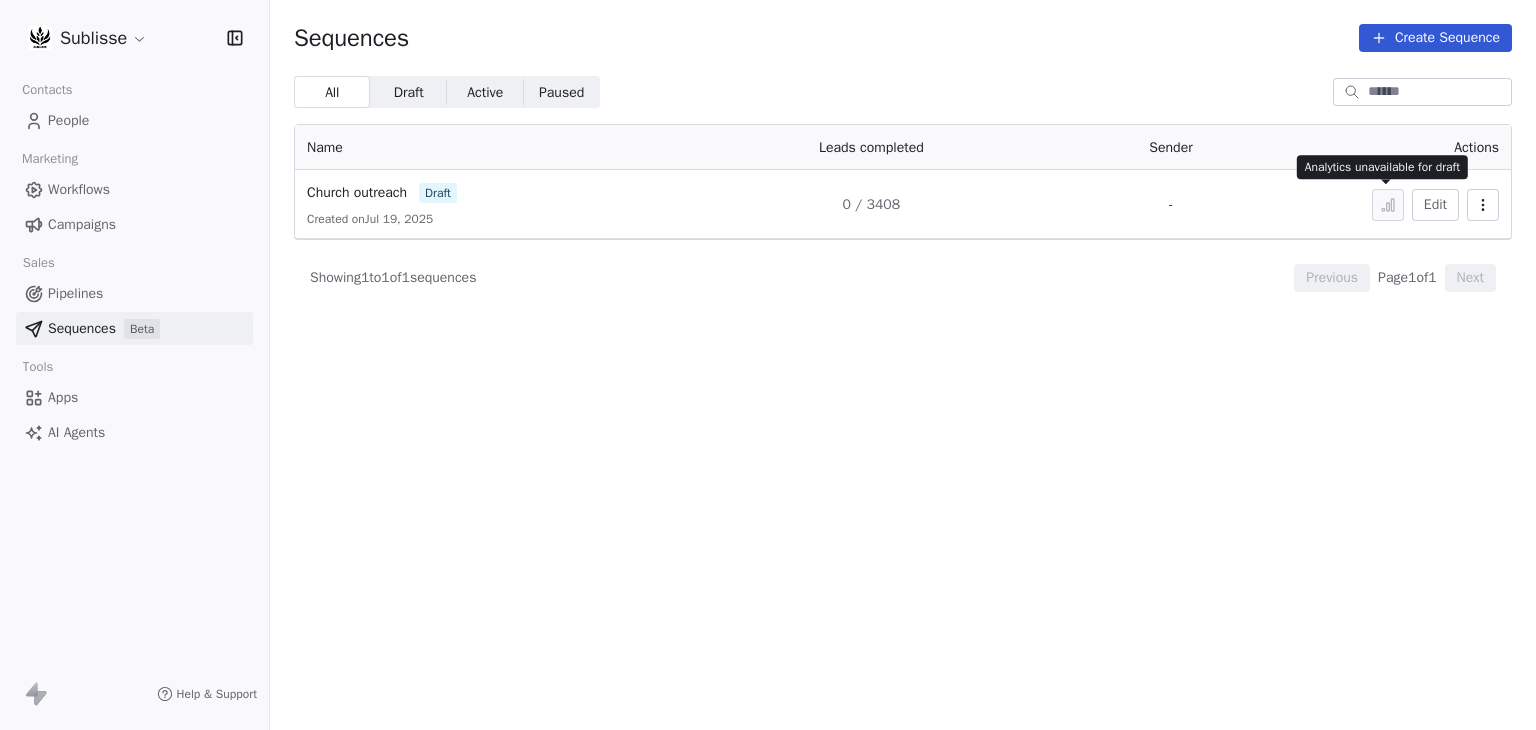 click on "Sublisse  Contacts People Marketing Workflows Campaigns Sales Pipelines Sequences Beta Tools Apps AI Agents Help & Support Sequences  Create Sequence All All Draft Draft Active Active Paused Paused Name Leads completed Sender Actions Church outreach draft Created on  Jul 19, 2025 0 / 3408 - Edit Showing  1  to  1  of  1  sequences Previous Page  1  of  1 Next   Analytics unavailable for draft Analytics unavailable for draft" at bounding box center (768, 365) 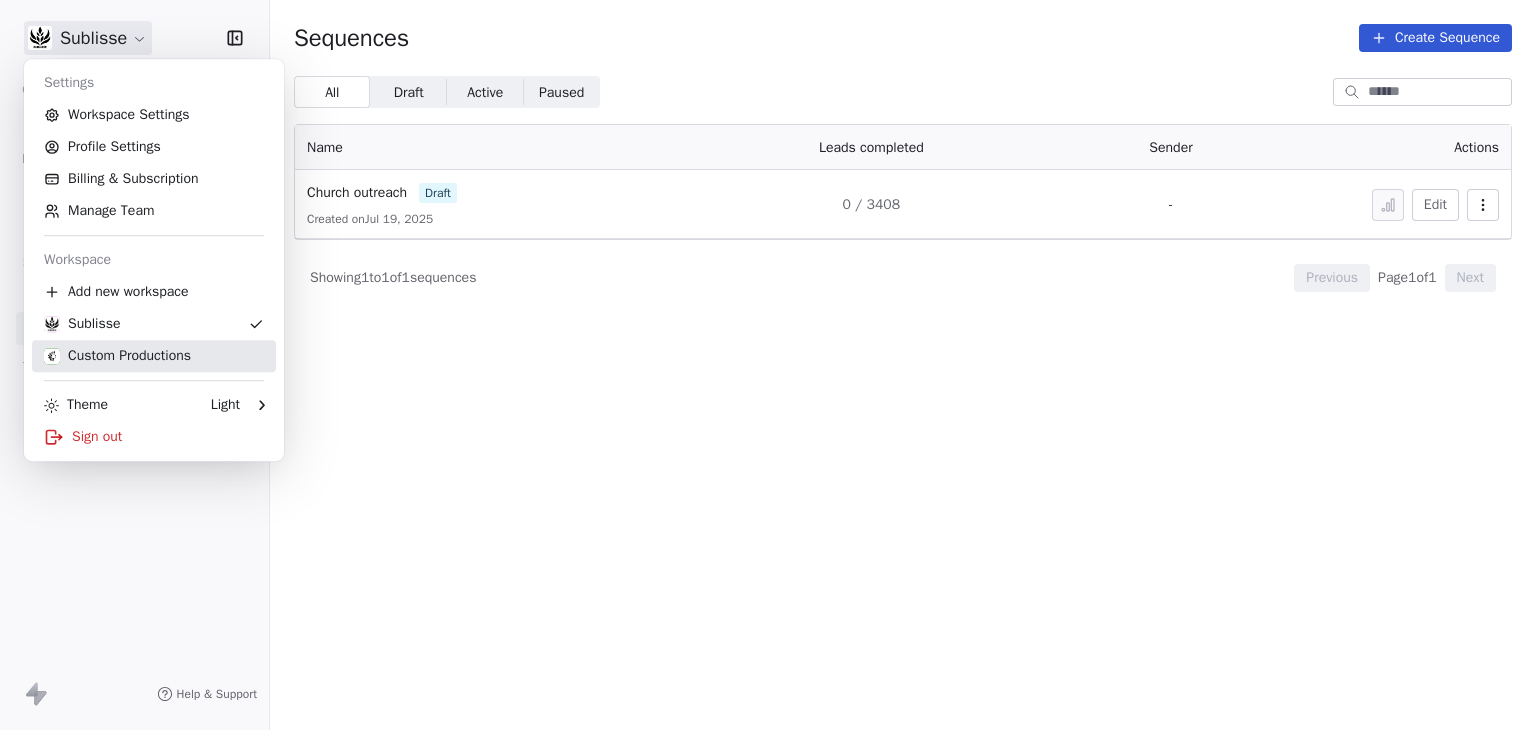 click on "Custom Productions" at bounding box center [117, 356] 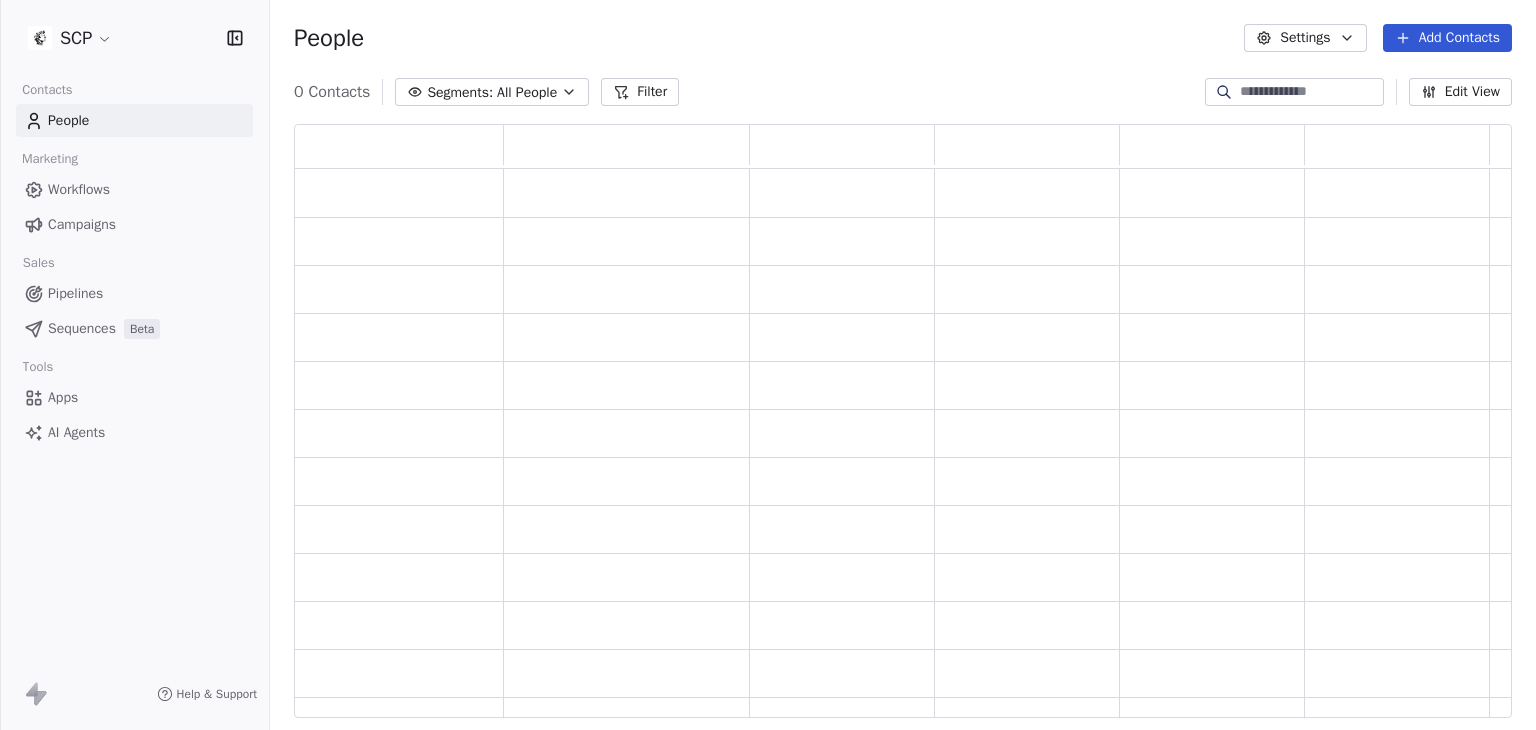 scroll, scrollTop: 16, scrollLeft: 16, axis: both 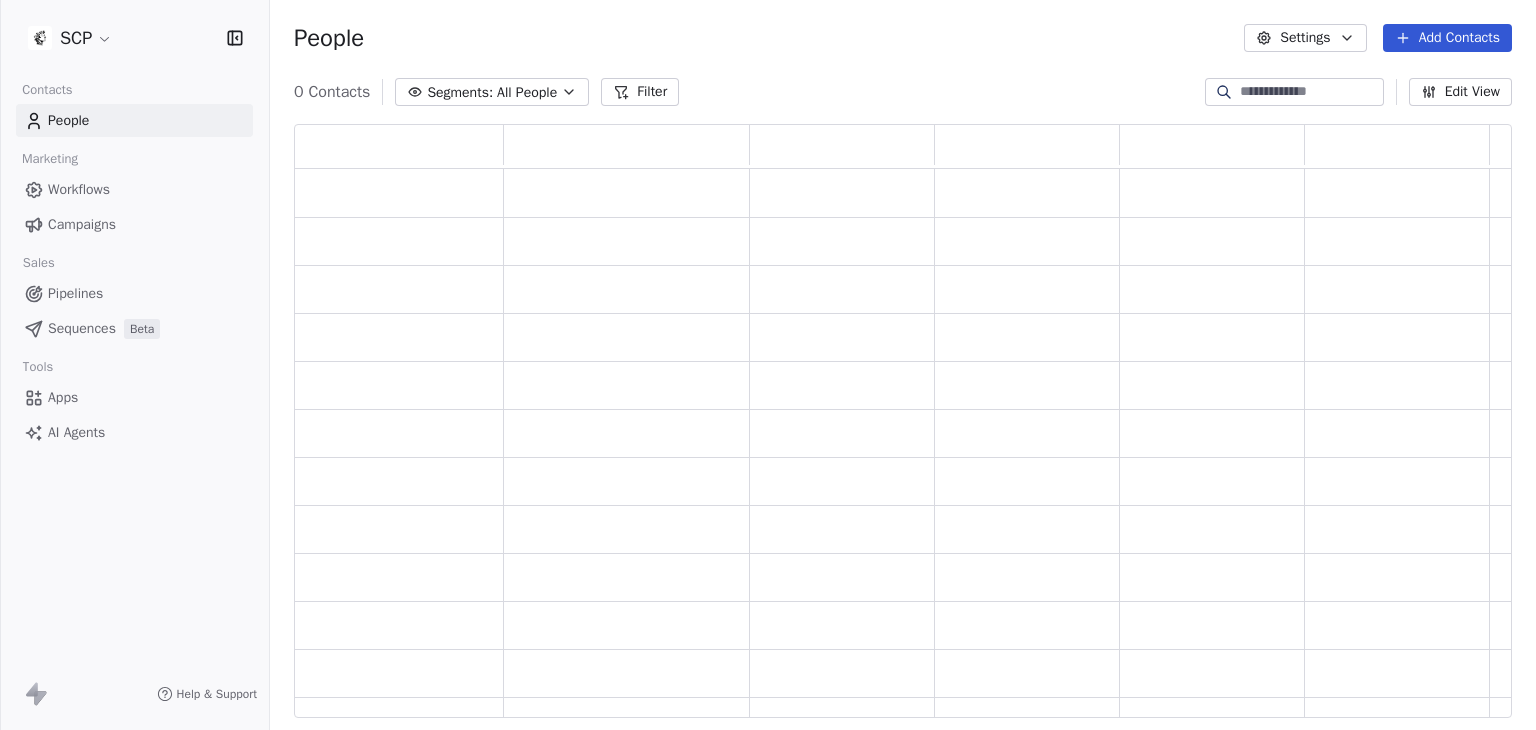 click on "Sequences" at bounding box center (82, 328) 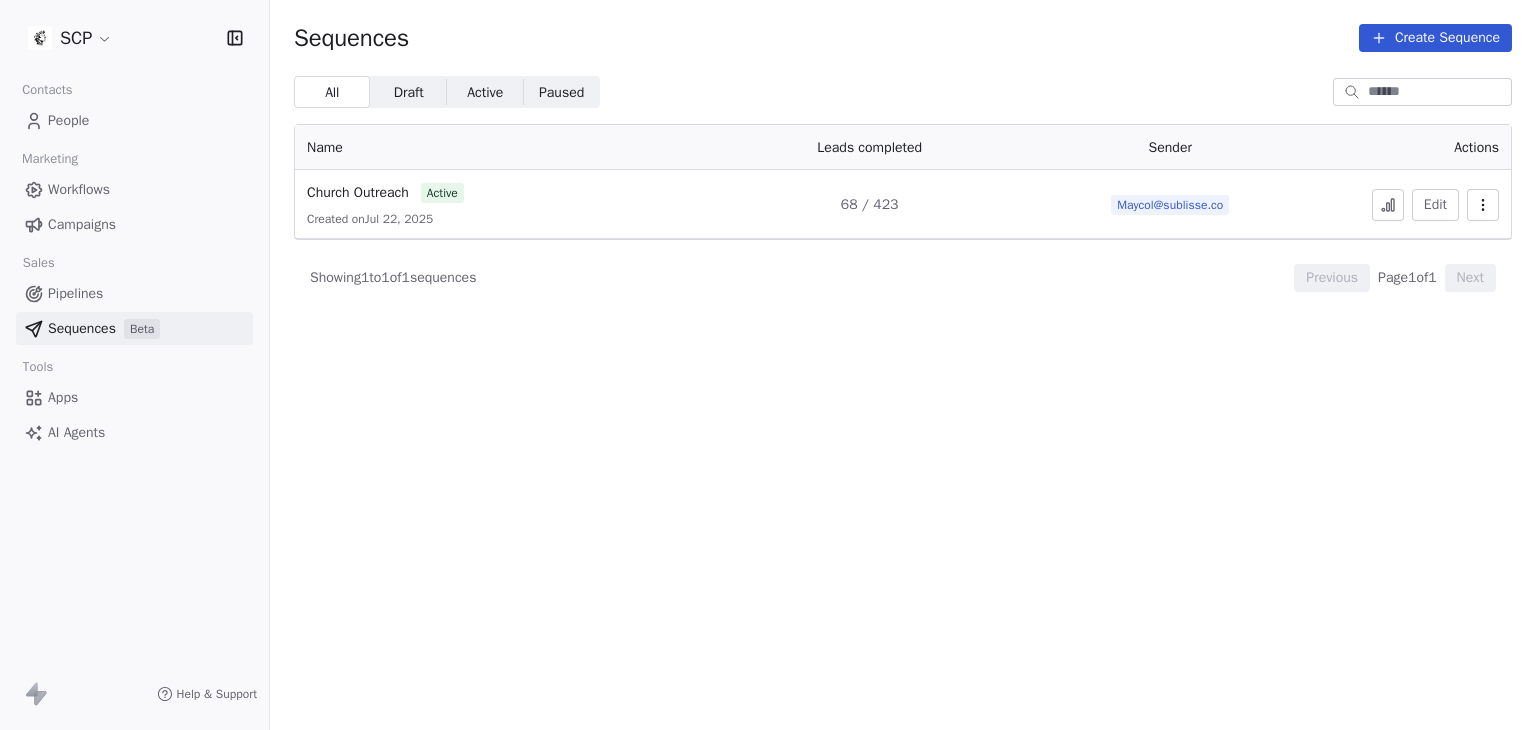 click 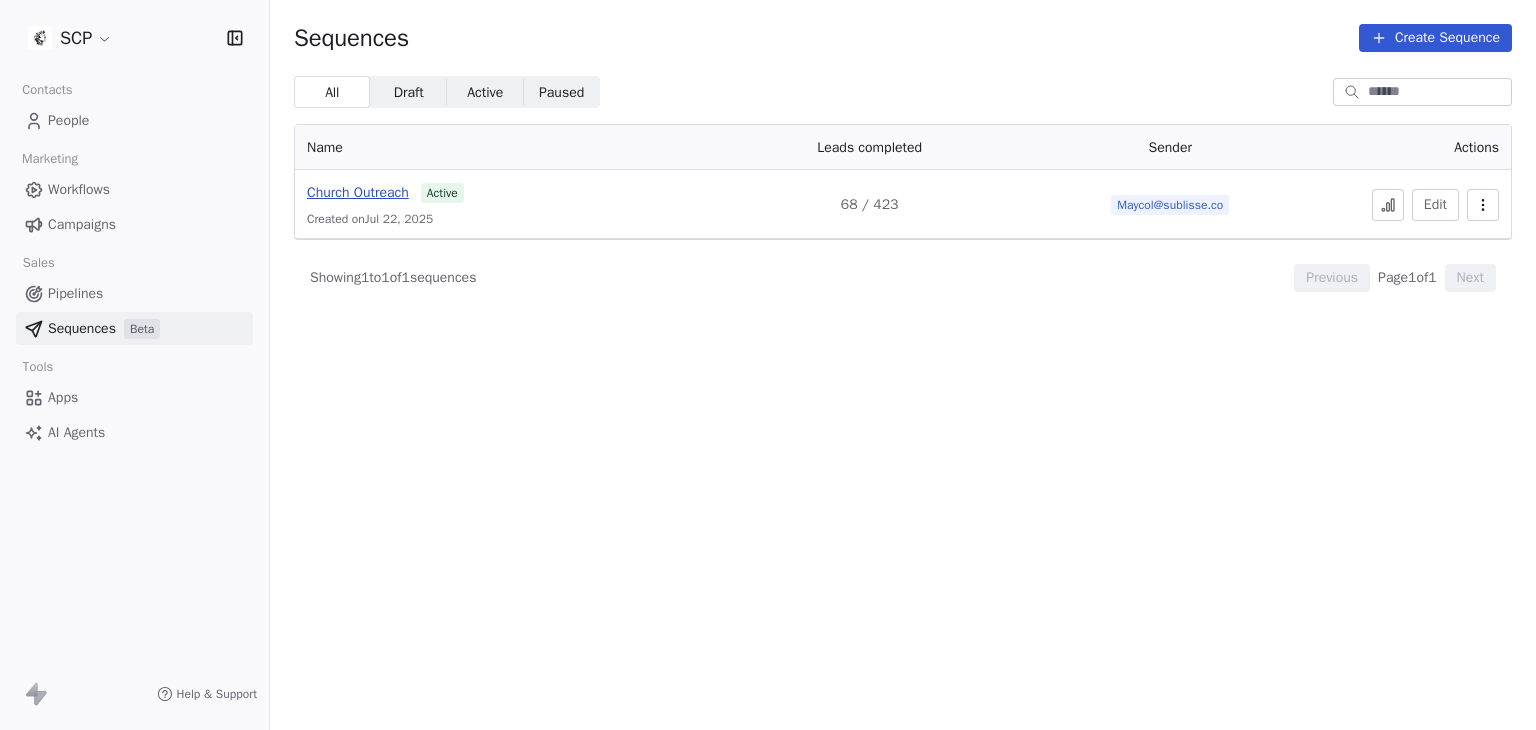 click on "Church Outreach" at bounding box center (358, 192) 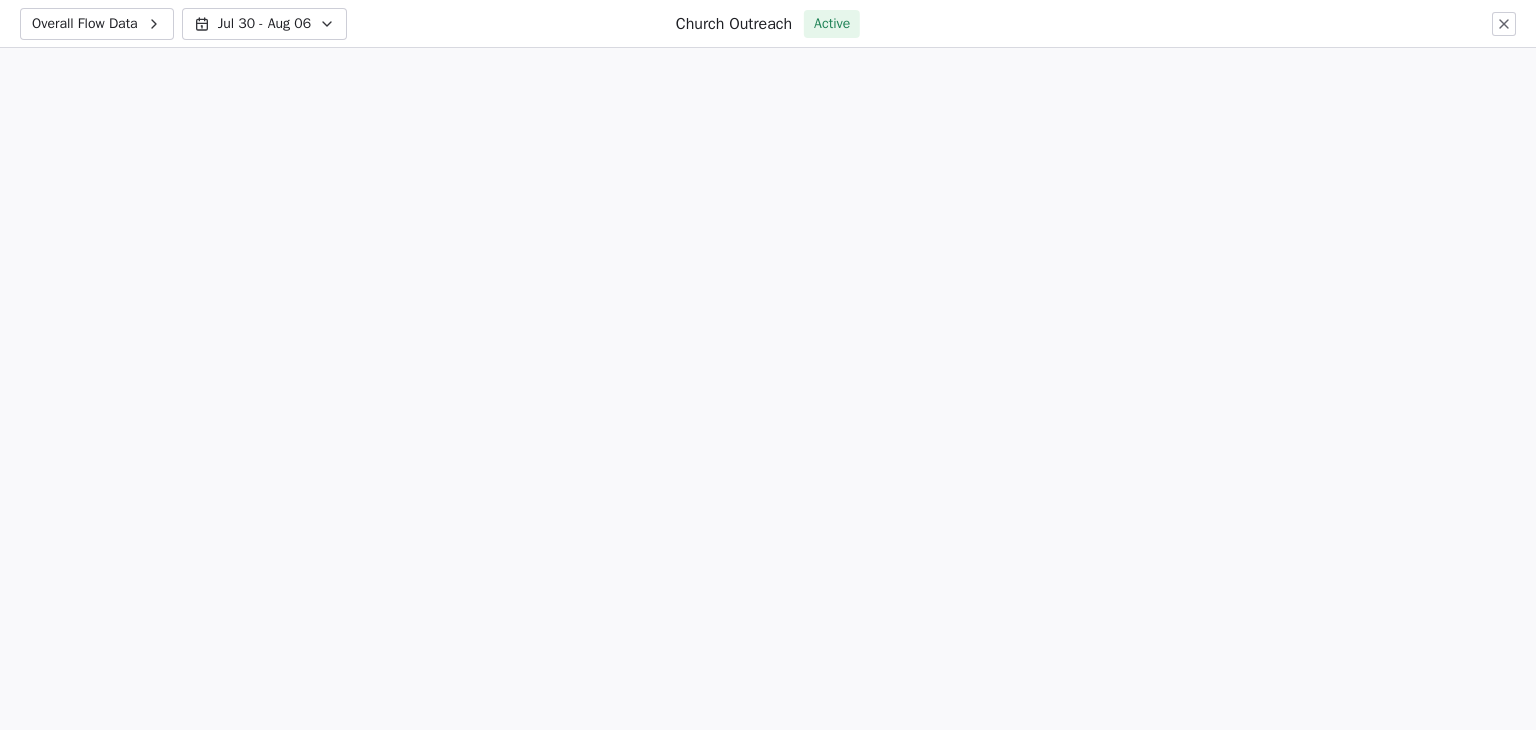 scroll, scrollTop: 0, scrollLeft: 0, axis: both 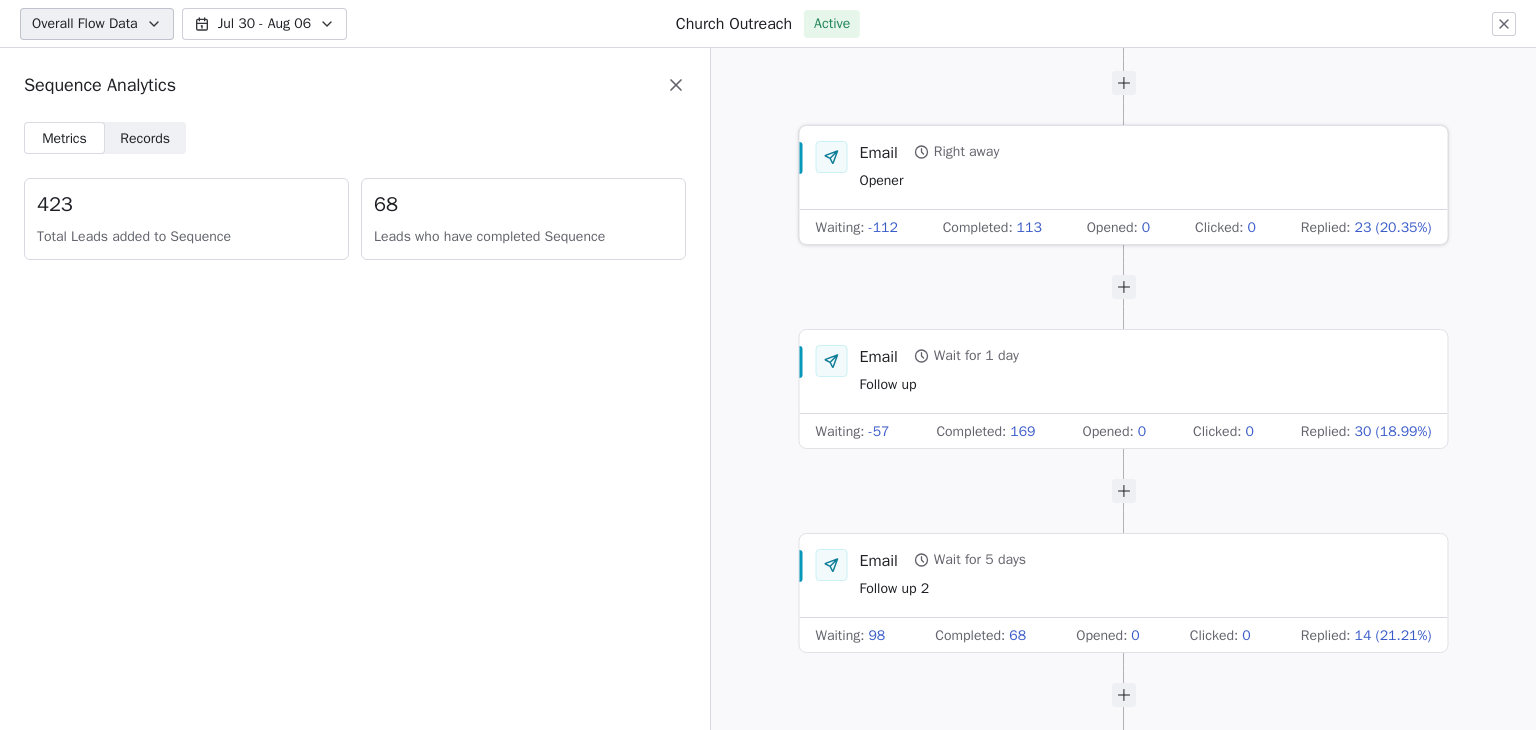 click on "Email Right away Opener" at bounding box center (1146, 167) 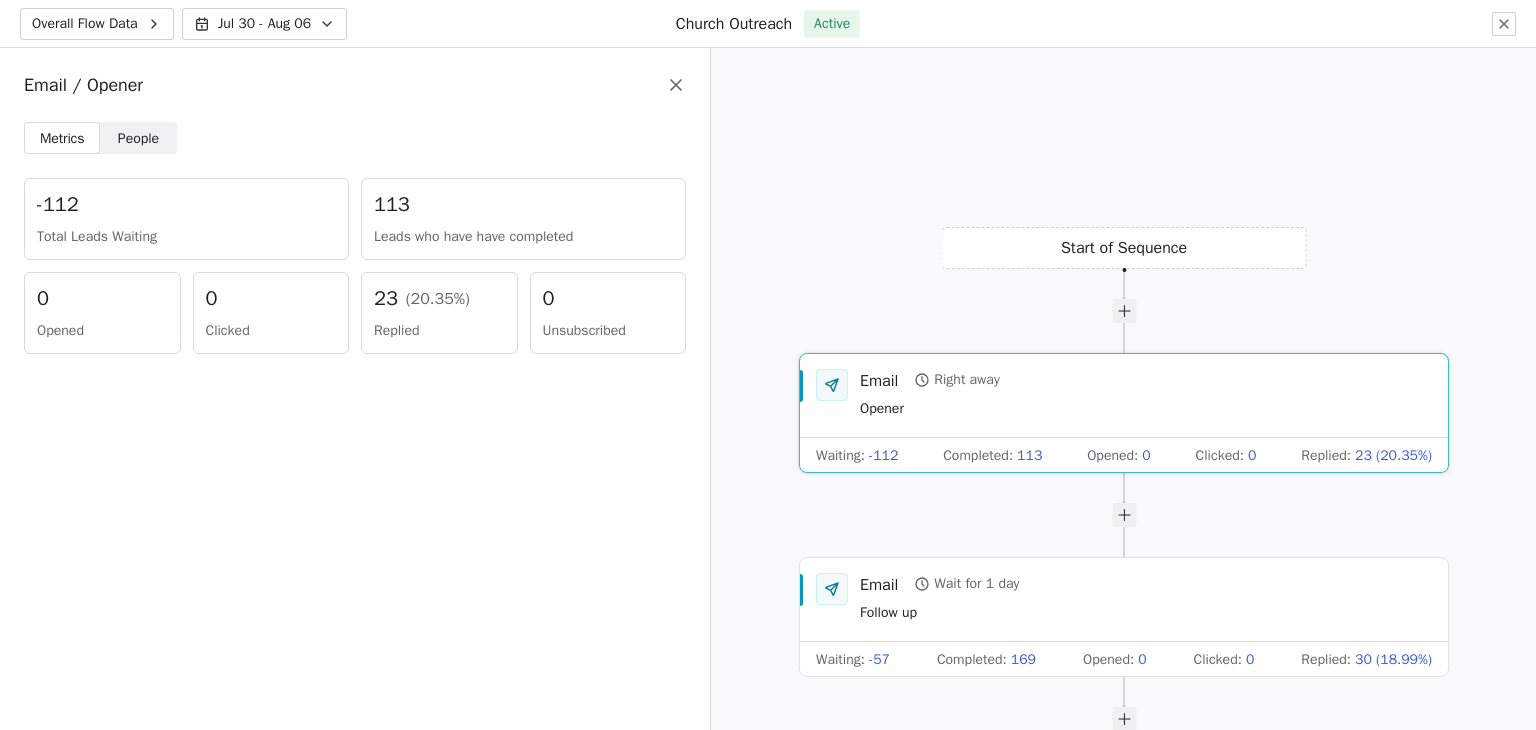 click on "People" at bounding box center [138, 138] 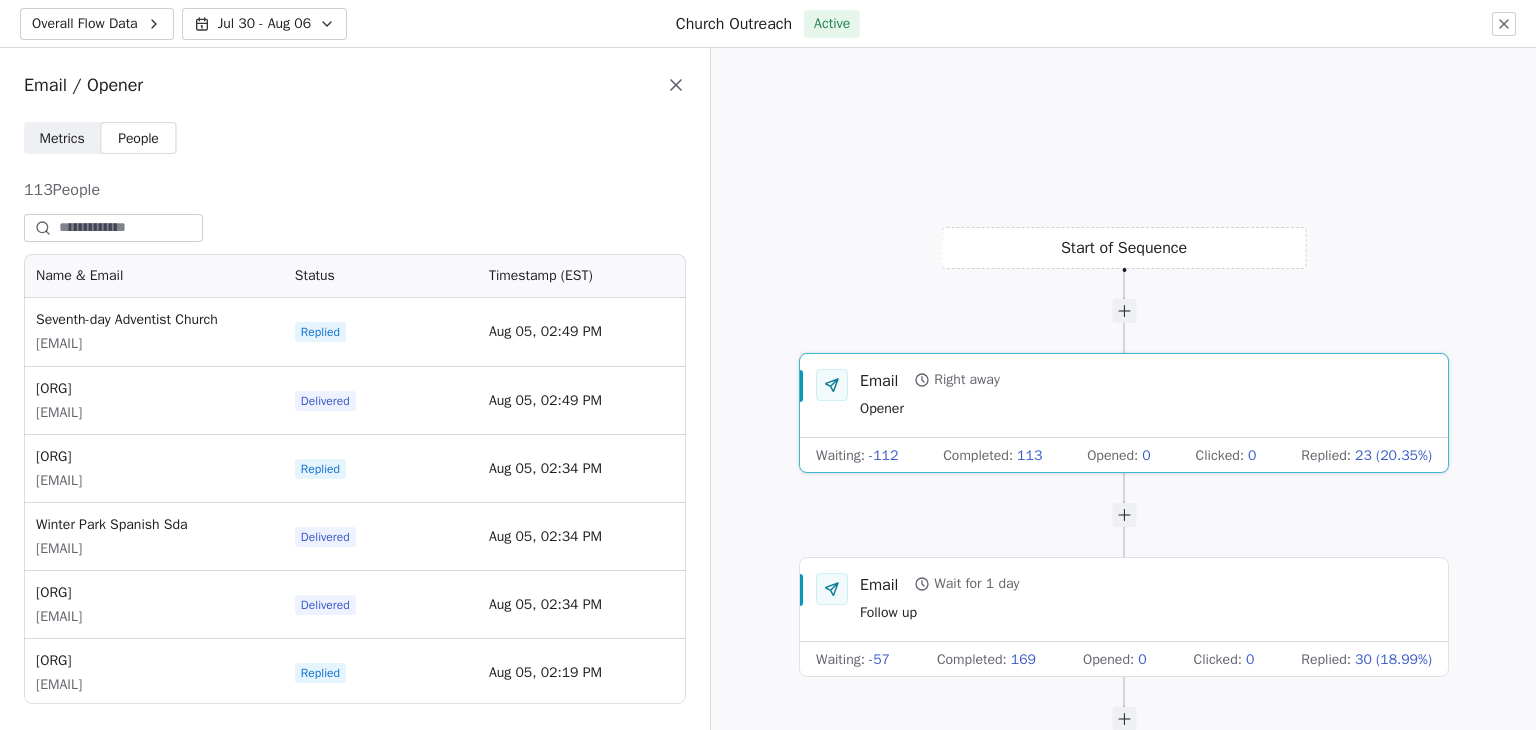 scroll, scrollTop: 16, scrollLeft: 16, axis: both 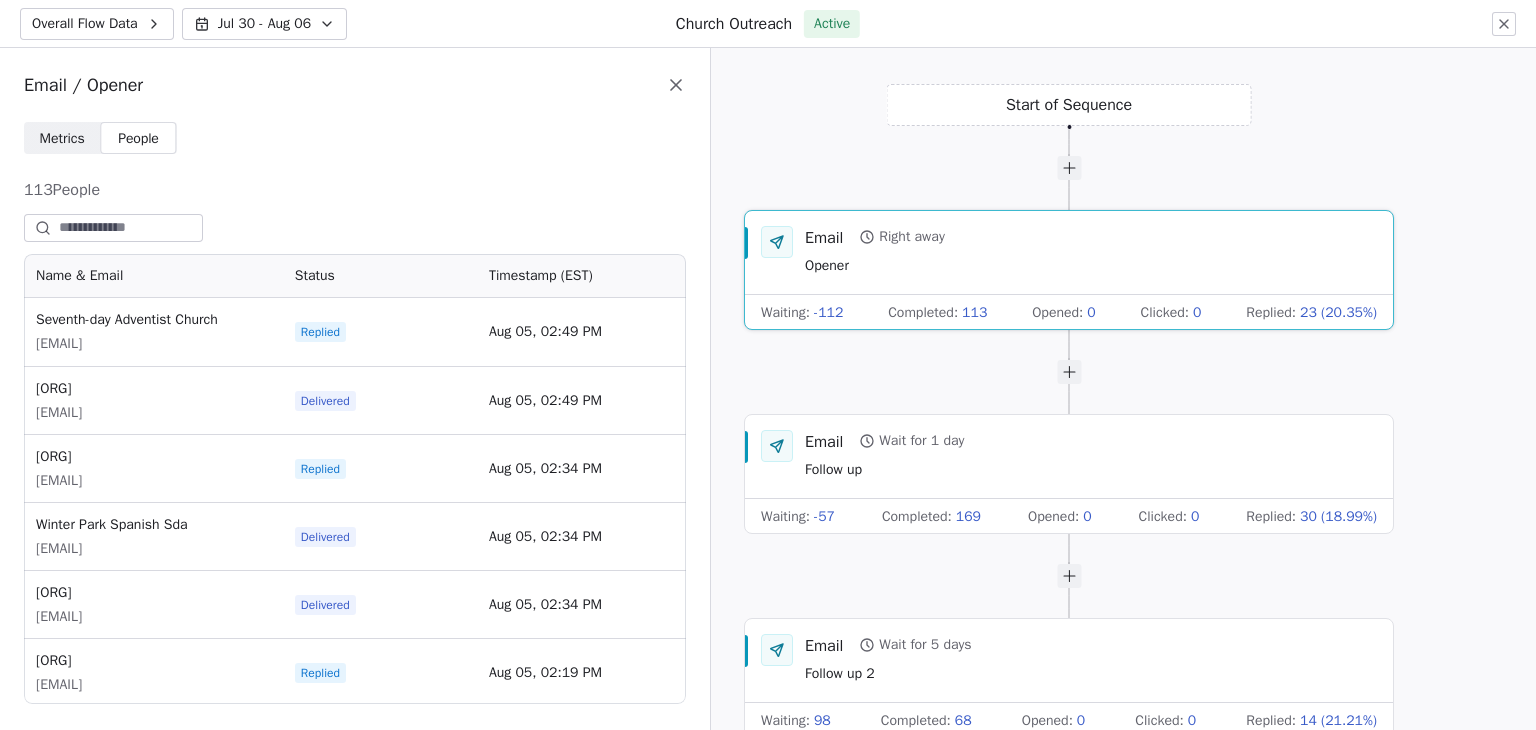 drag, startPoint x: 885, startPoint y: 261, endPoint x: 830, endPoint y: 136, distance: 136.565 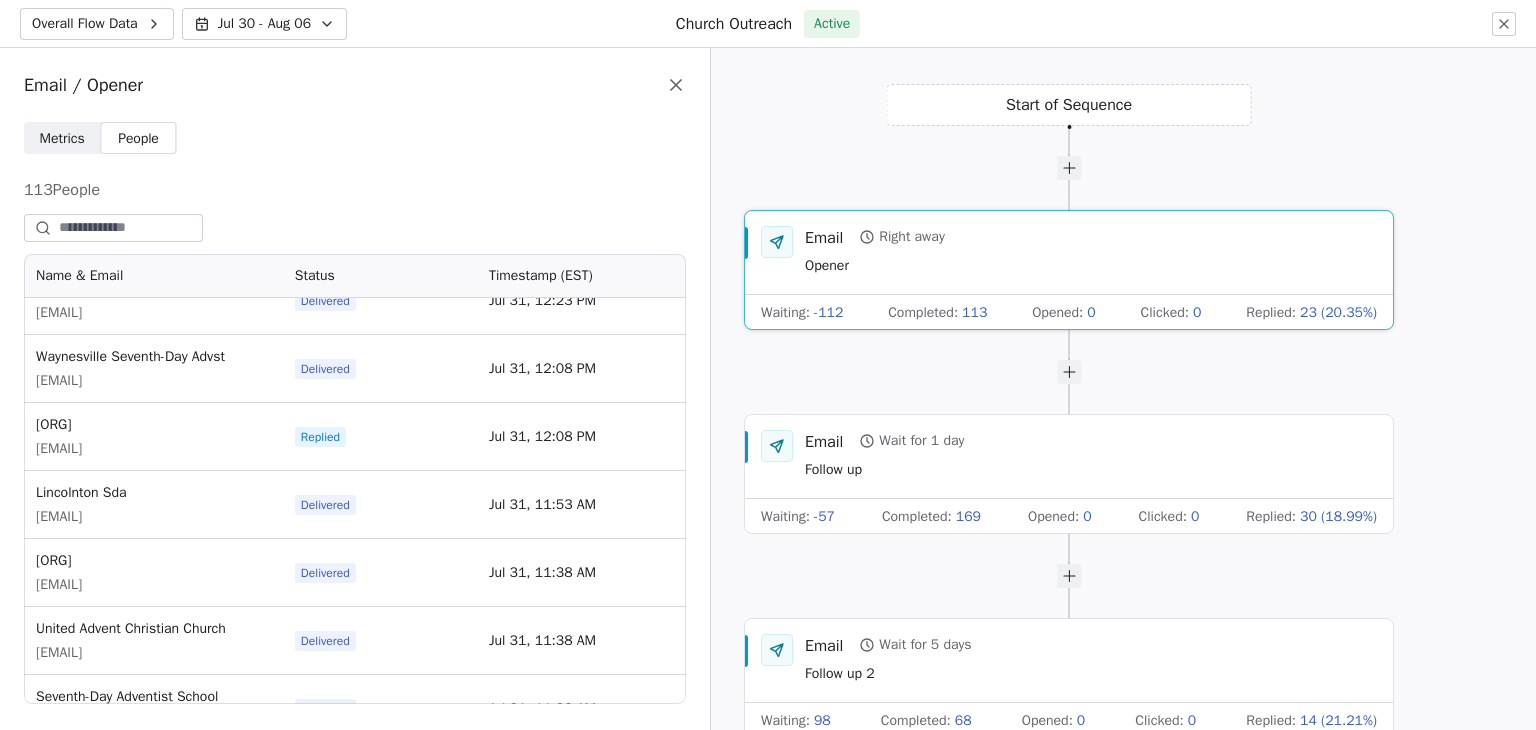 scroll, scrollTop: 7277, scrollLeft: 0, axis: vertical 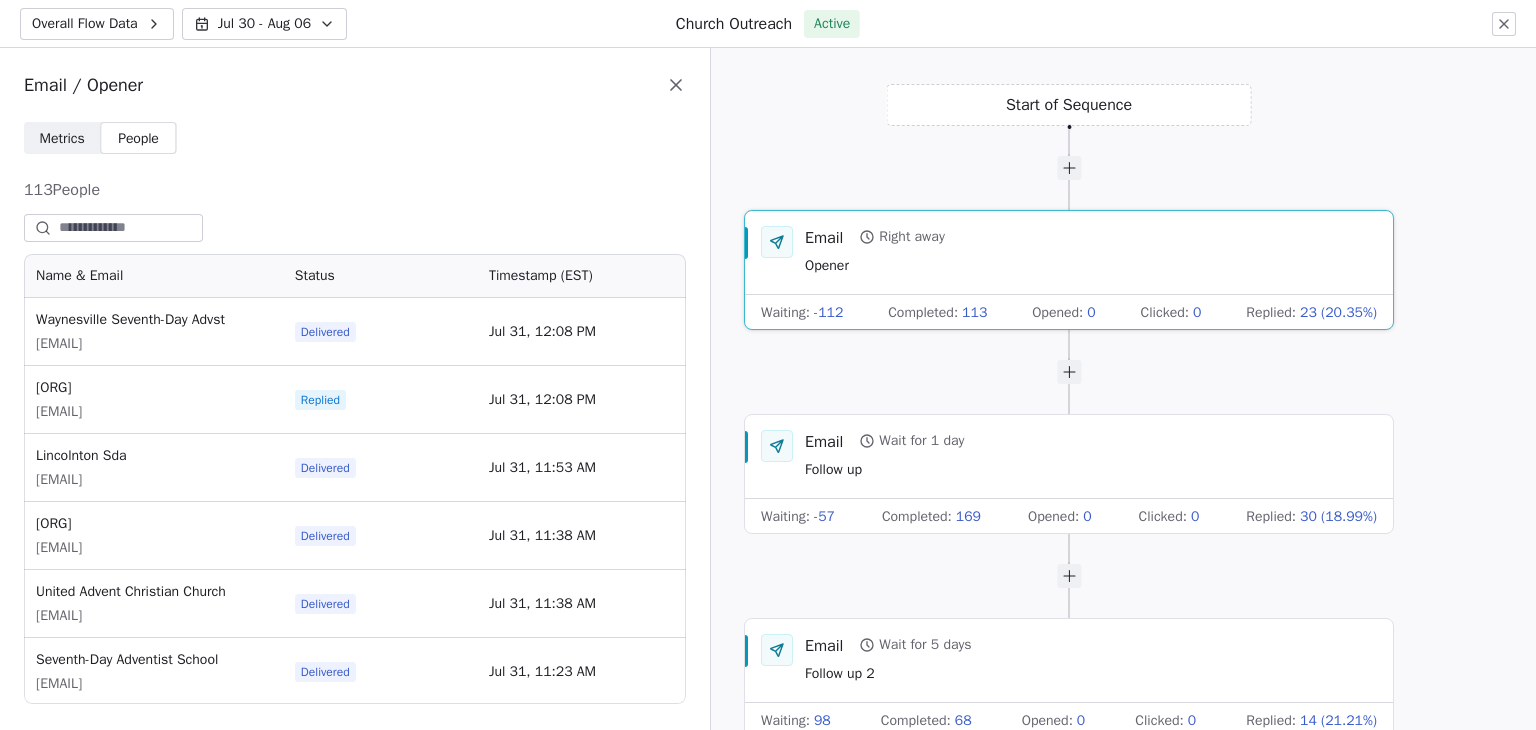click on "Jul 30 - Aug 06" at bounding box center (264, 24) 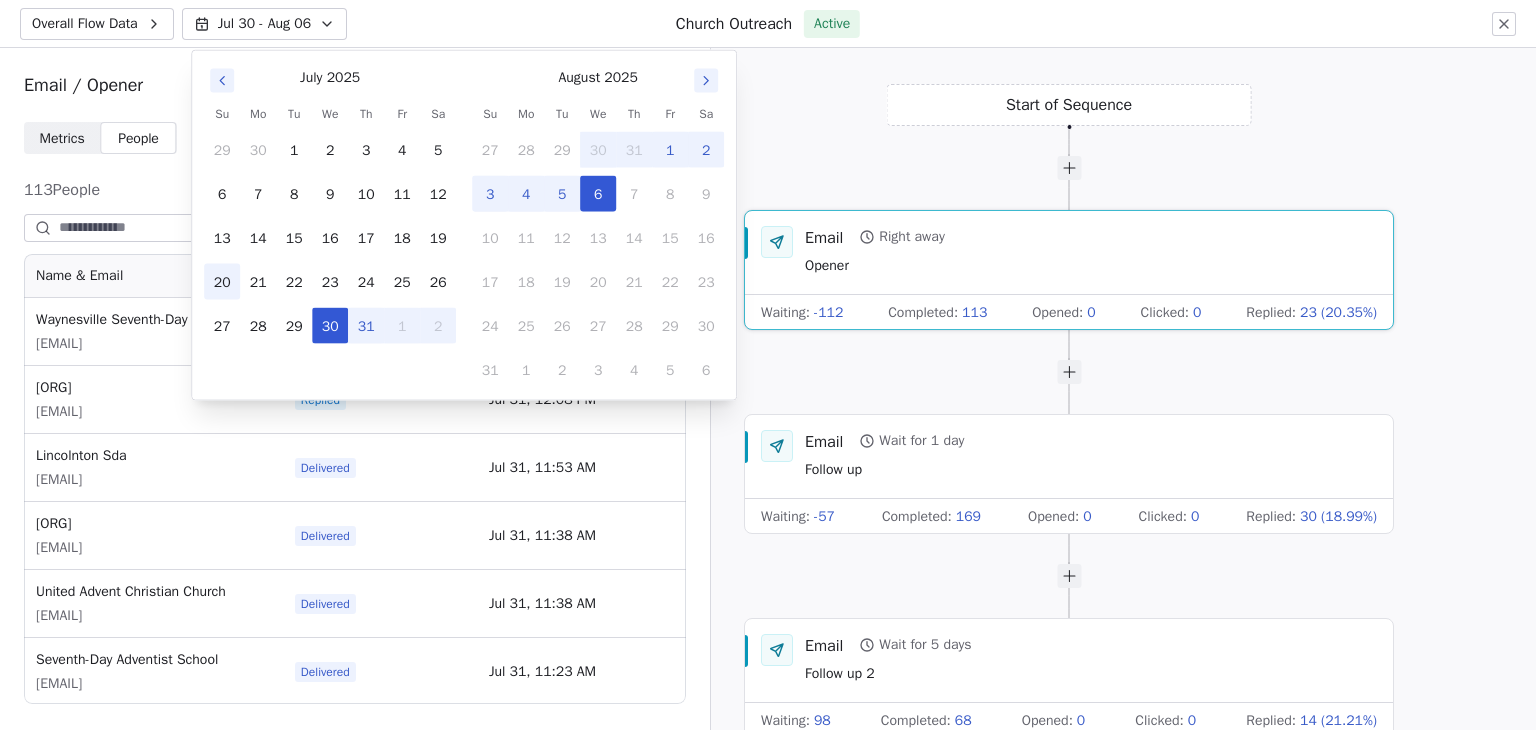click on "20" at bounding box center (222, 282) 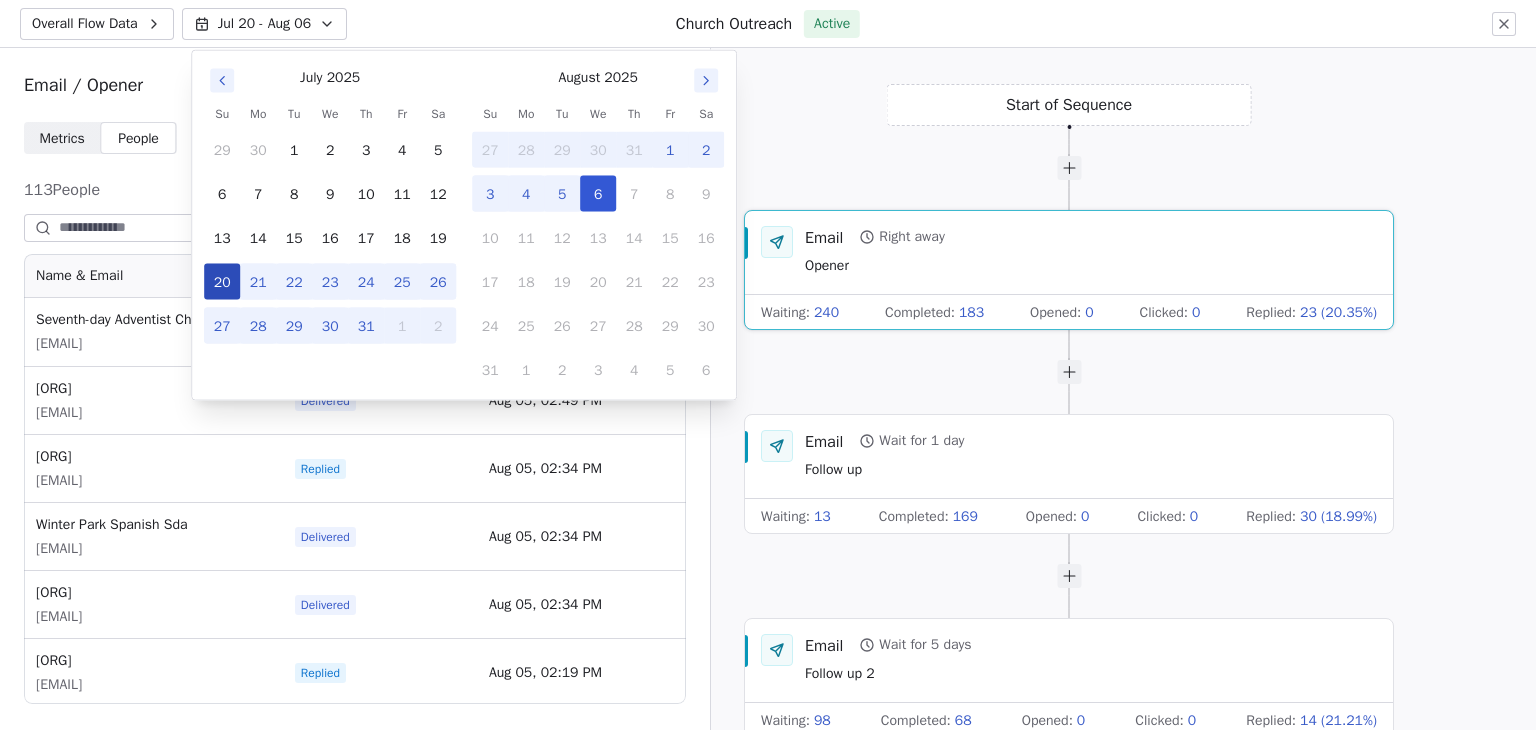 scroll, scrollTop: 16, scrollLeft: 16, axis: both 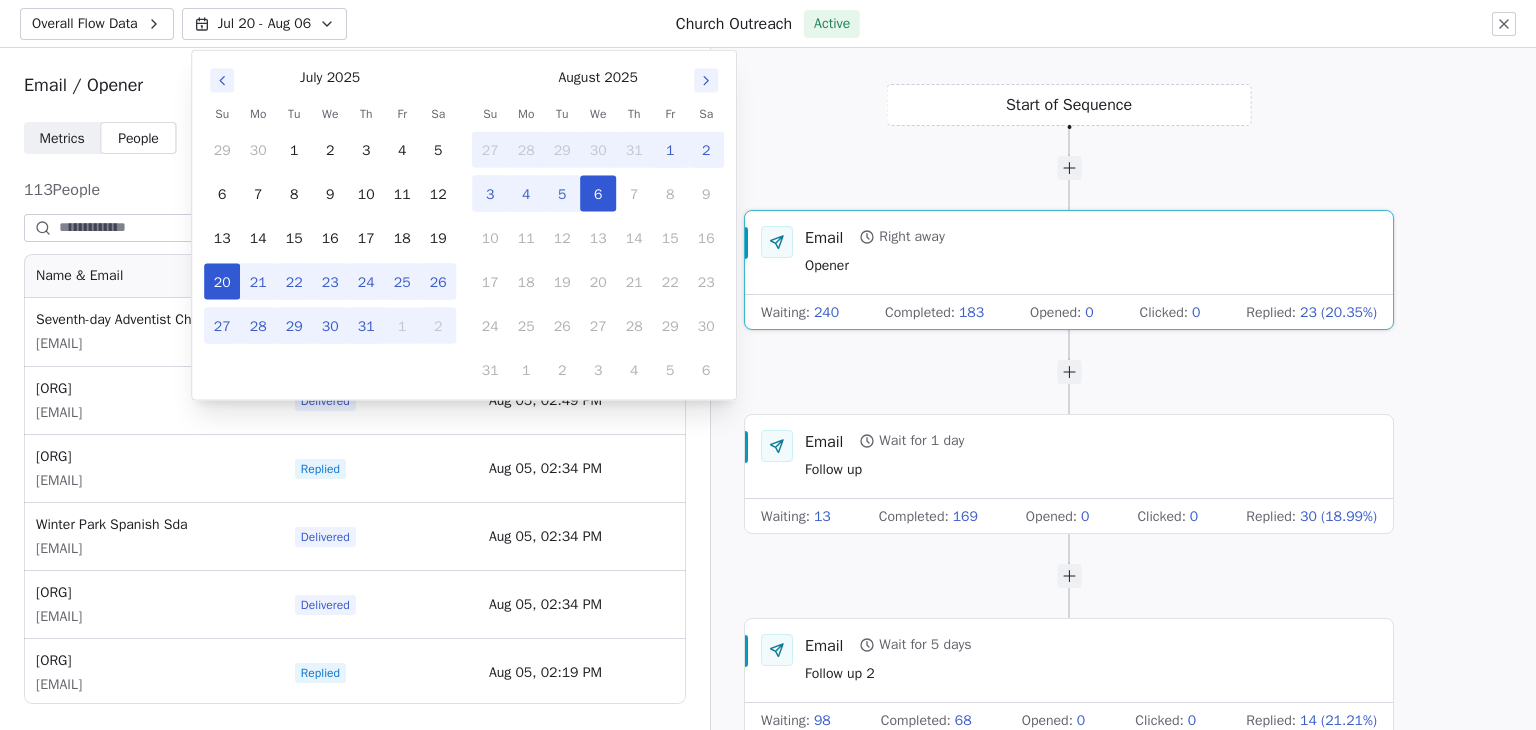 click on "1" at bounding box center (670, 150) 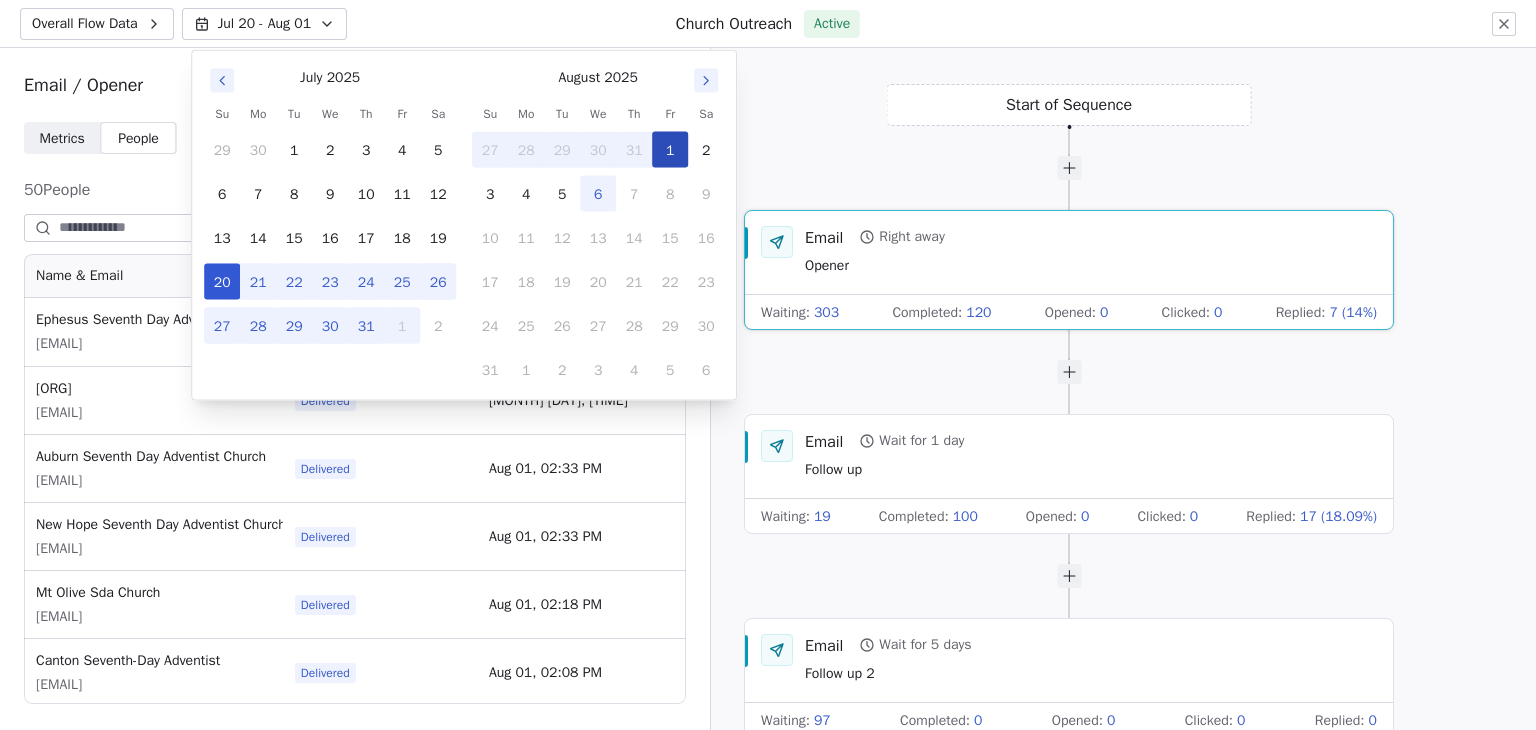 scroll, scrollTop: 16, scrollLeft: 16, axis: both 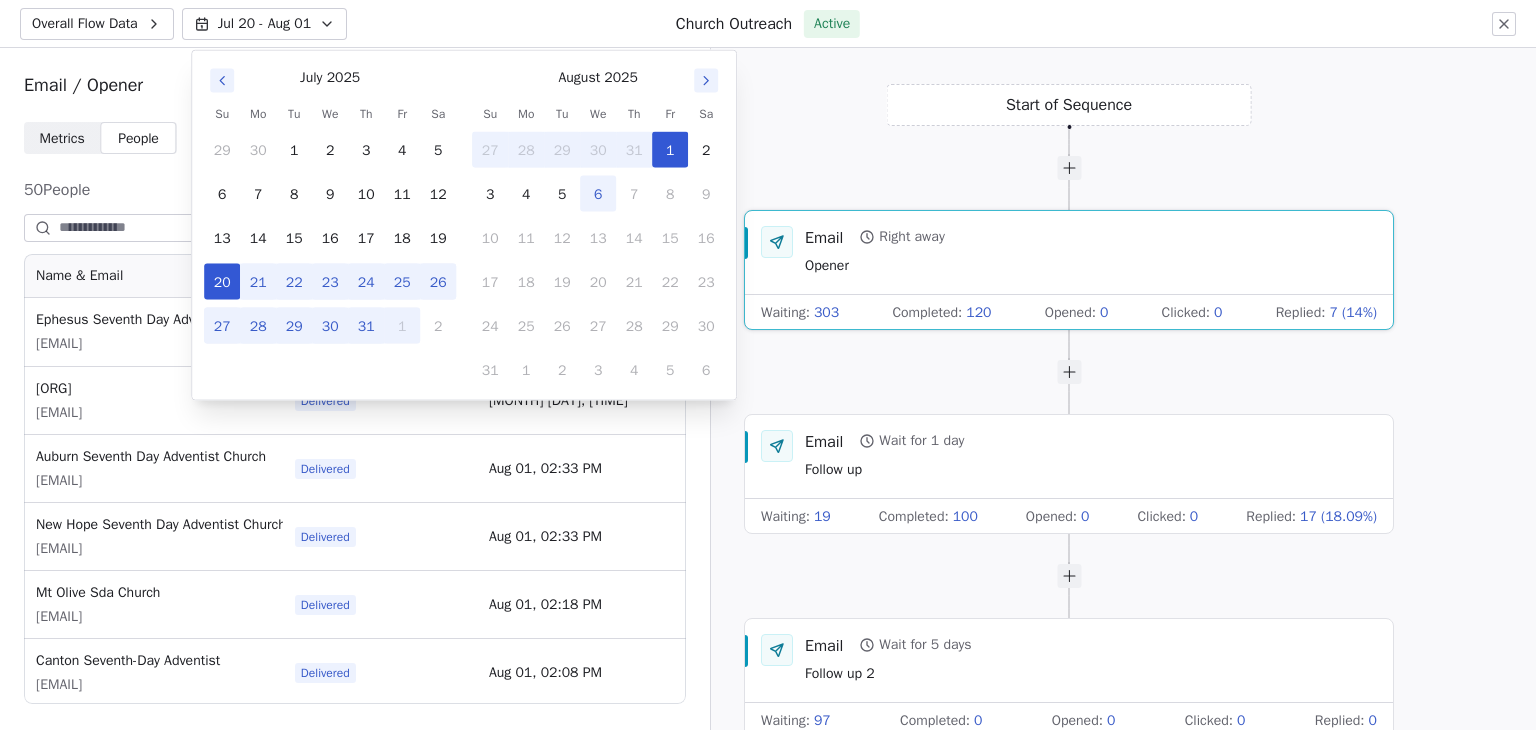 click on "Aug 01, 02:33 PM" at bounding box center (574, 468) 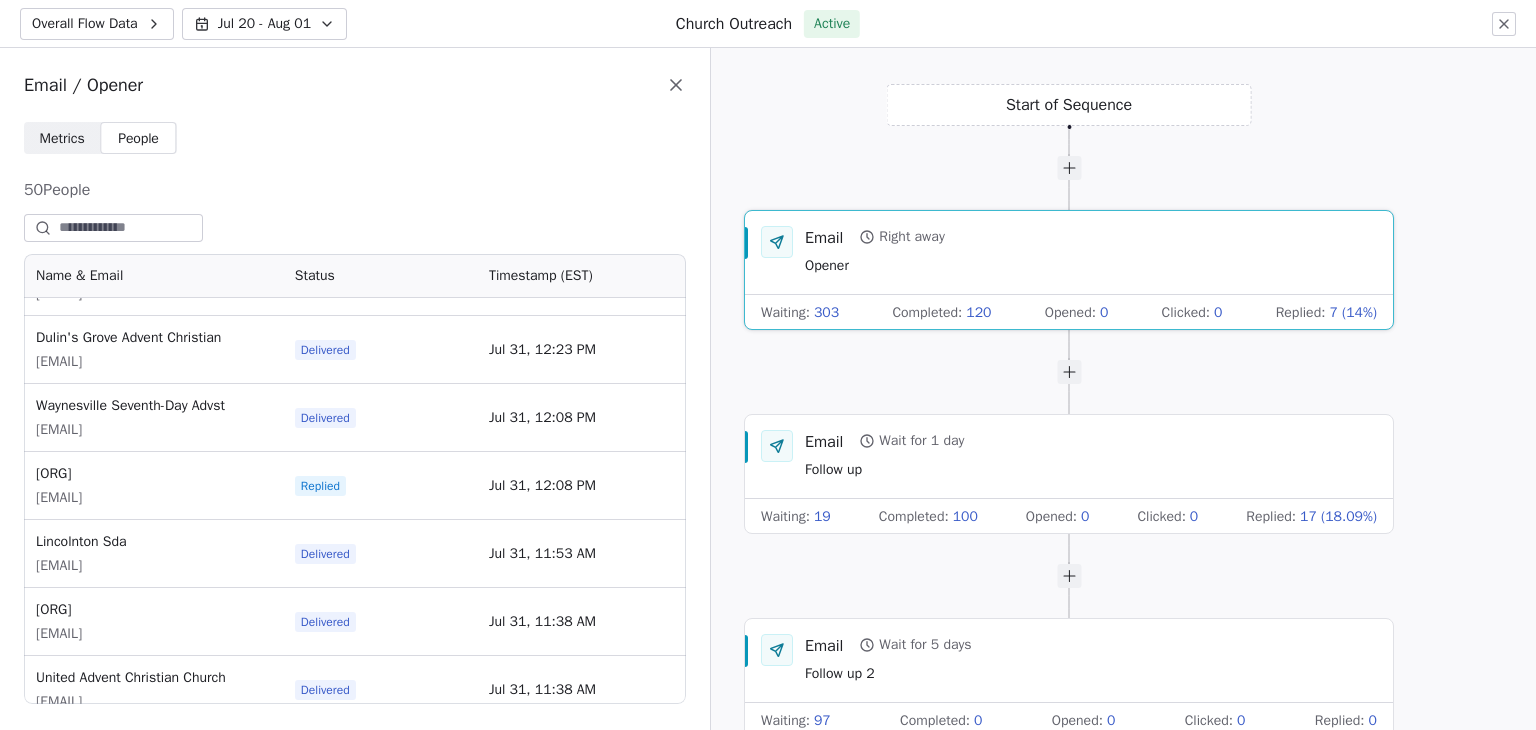 scroll, scrollTop: 2993, scrollLeft: 0, axis: vertical 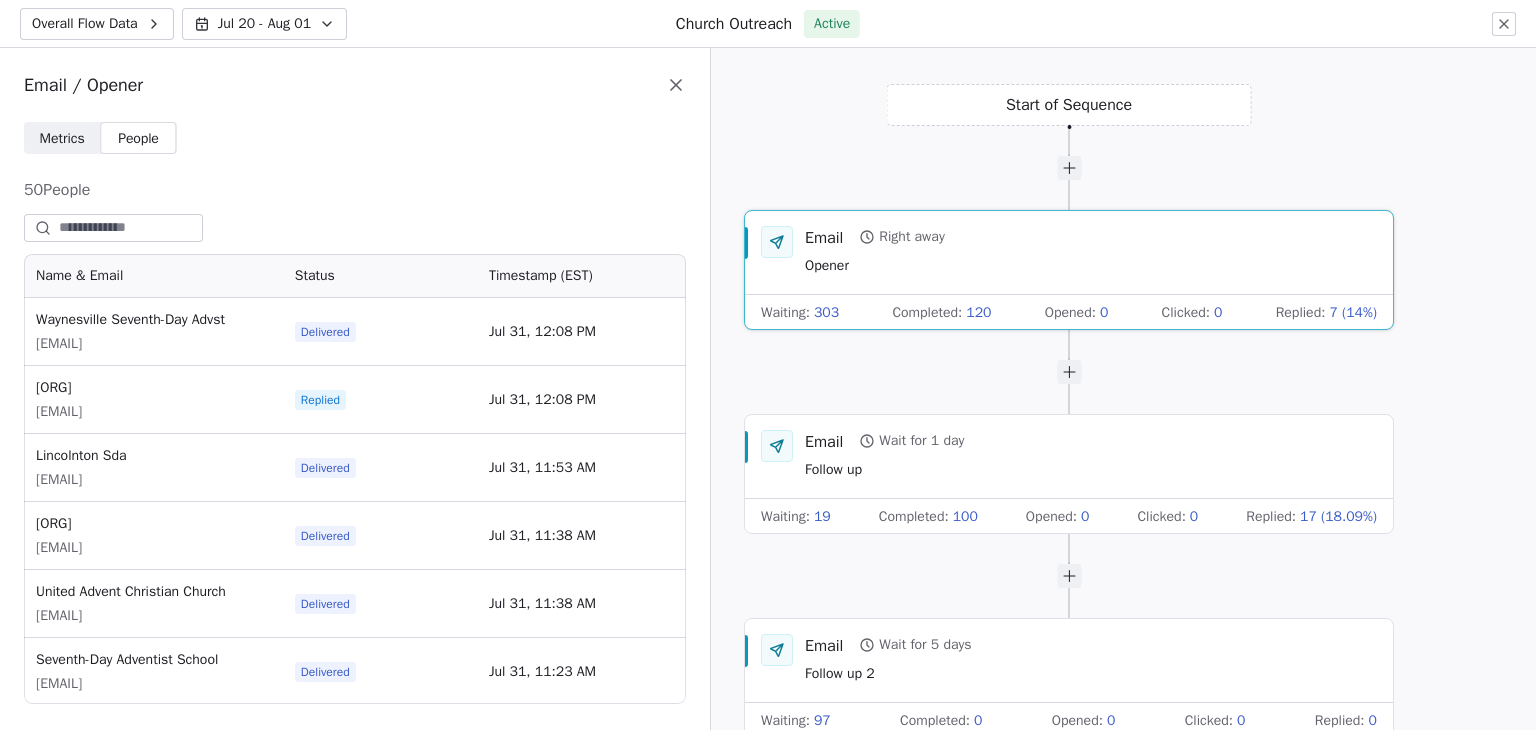 click on "Email Right away Opener" at bounding box center (1091, 252) 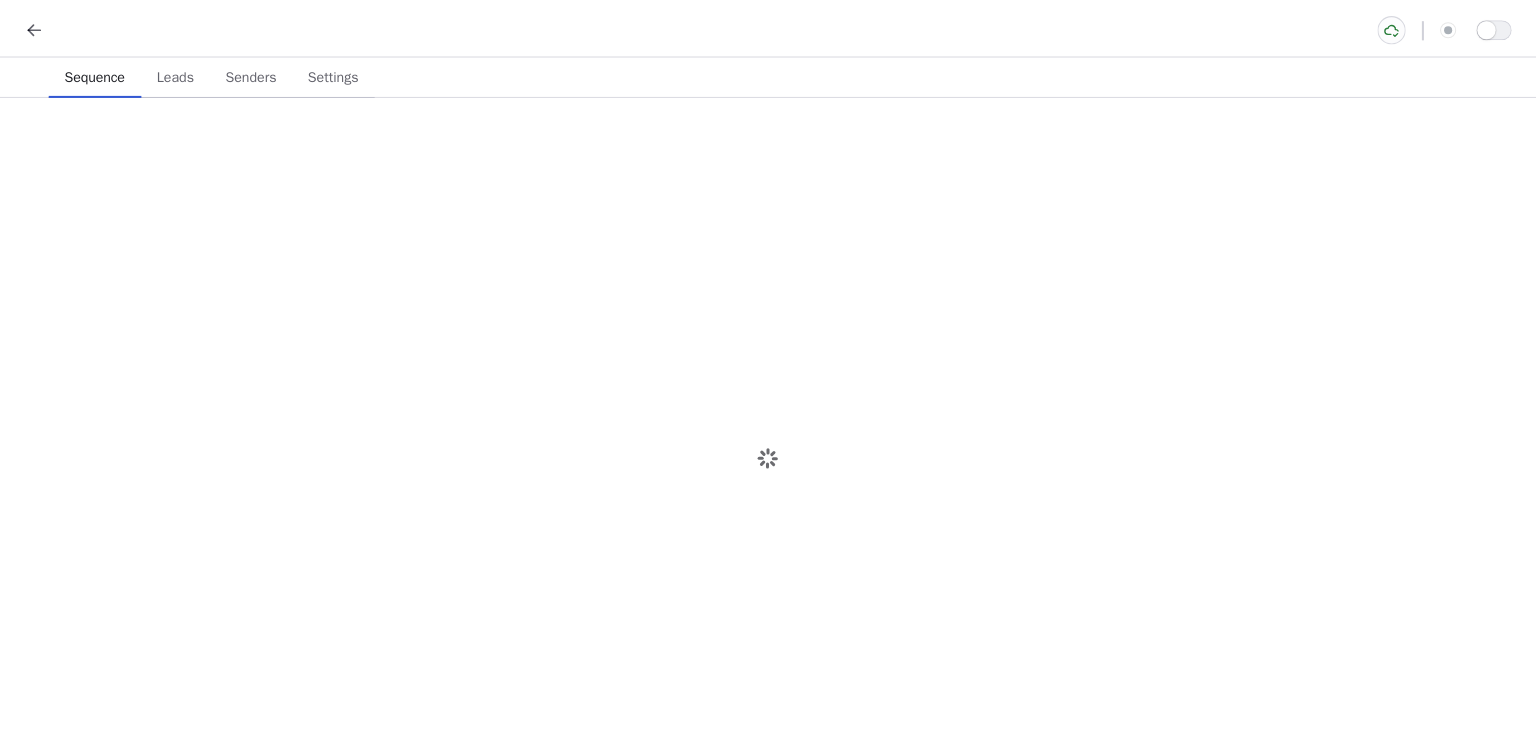 scroll, scrollTop: 0, scrollLeft: 0, axis: both 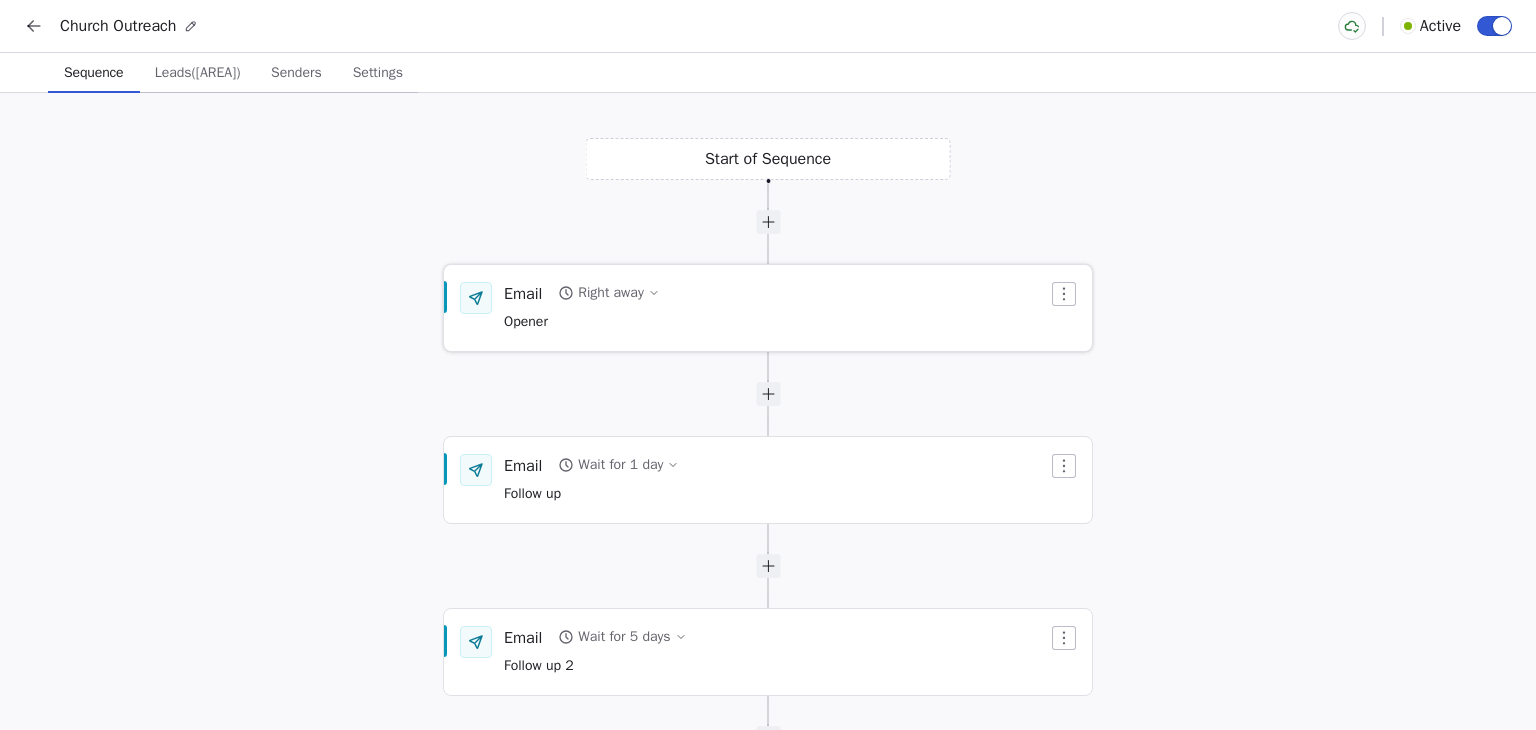 click on "Right away" at bounding box center (608, 293) 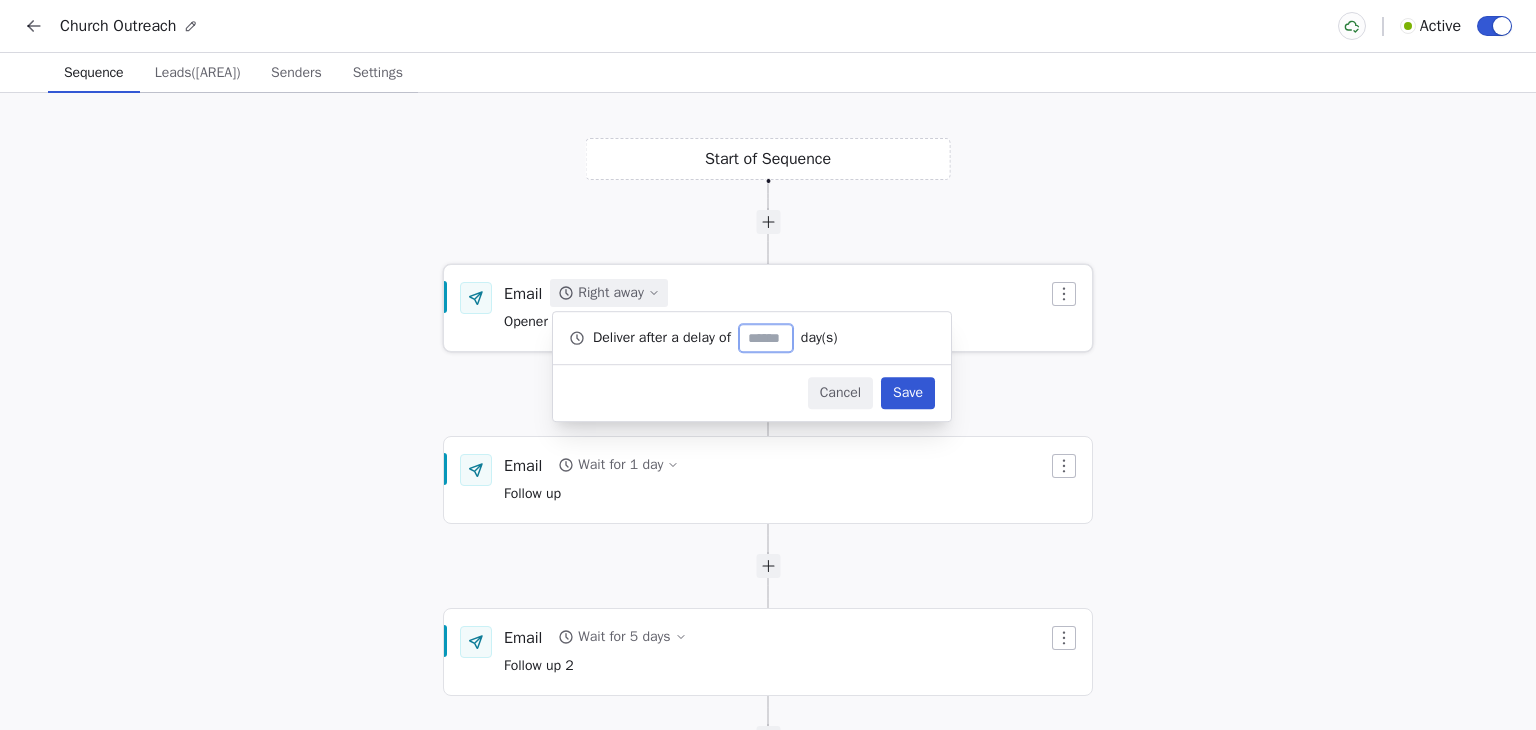 click on "Email Right away Opener" at bounding box center (776, 308) 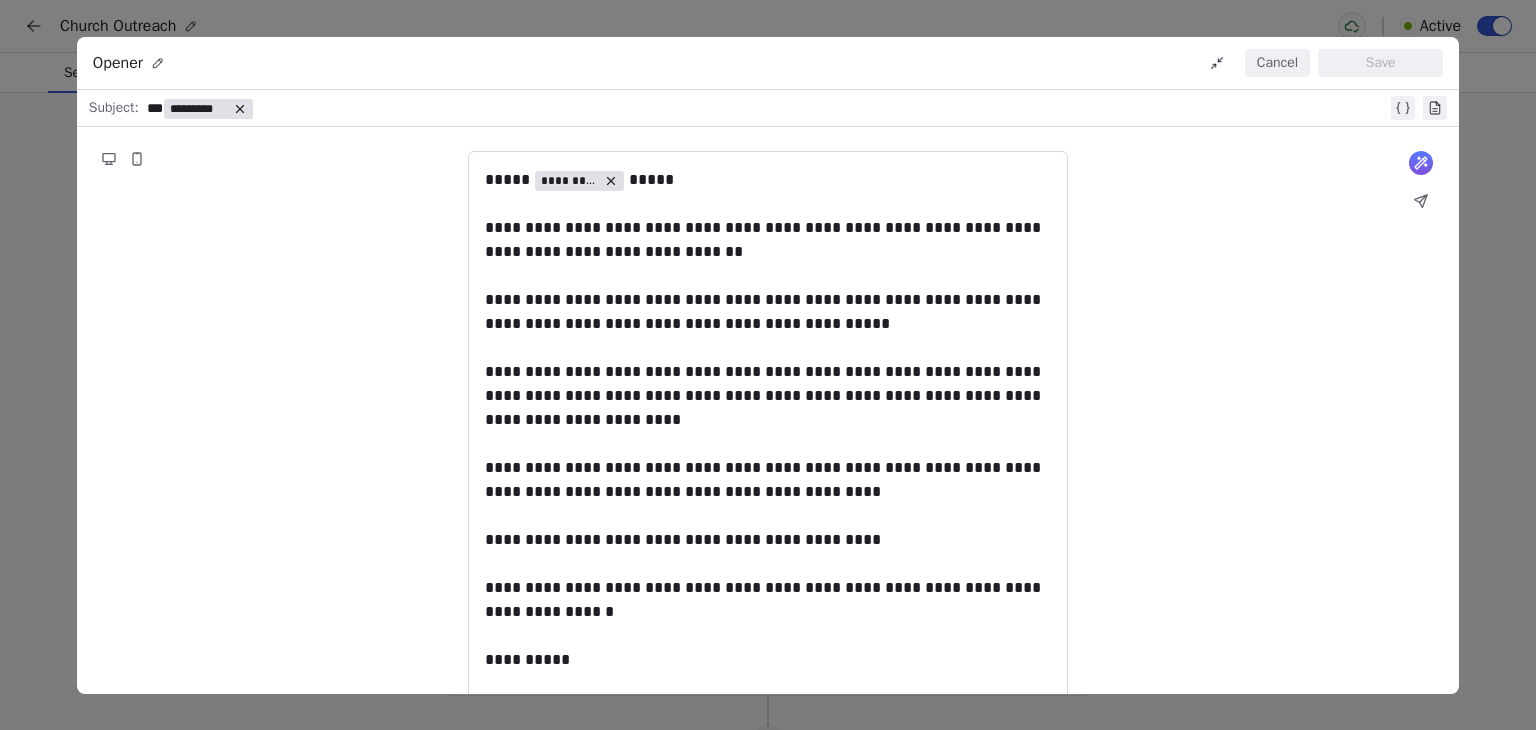click on "Cancel" at bounding box center (1277, 63) 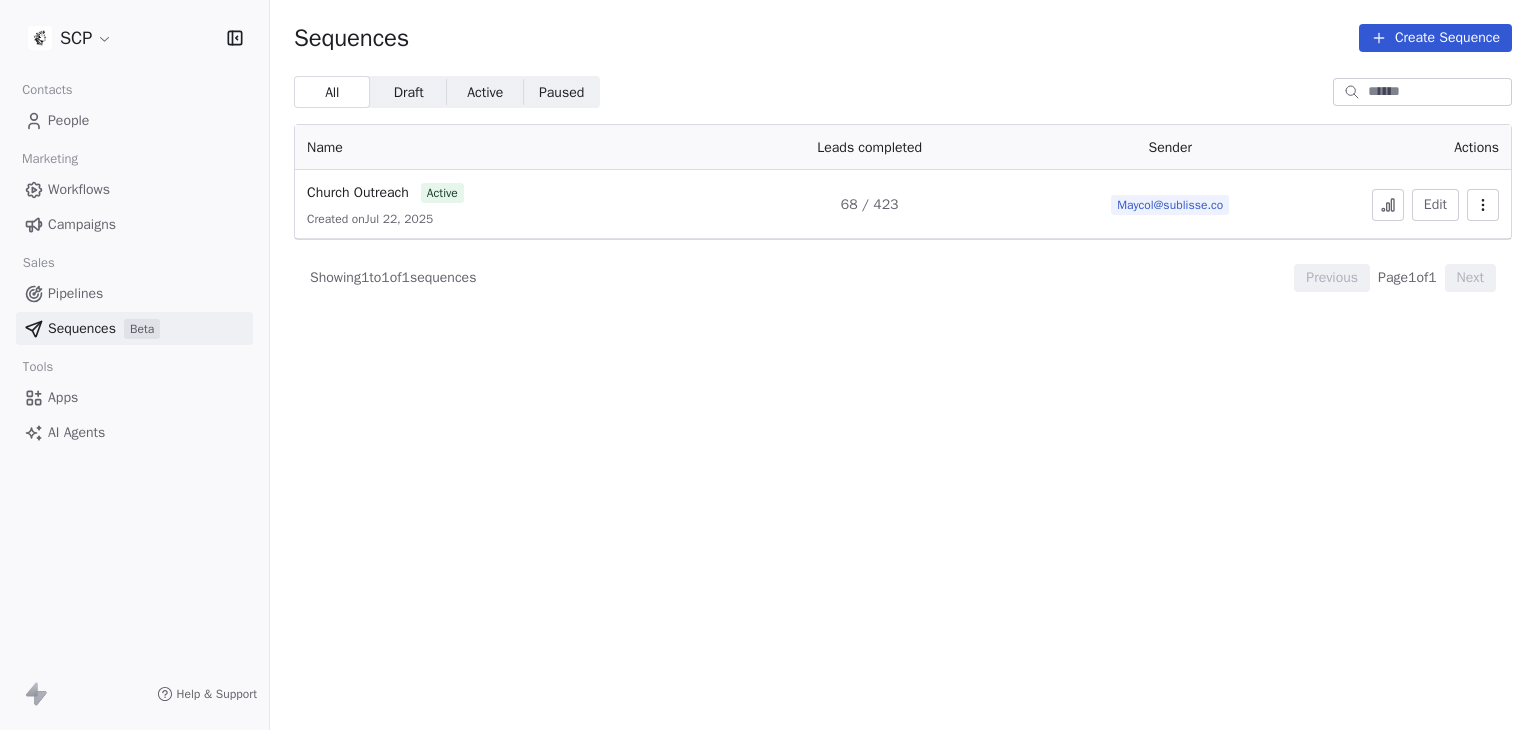 scroll, scrollTop: 0, scrollLeft: 0, axis: both 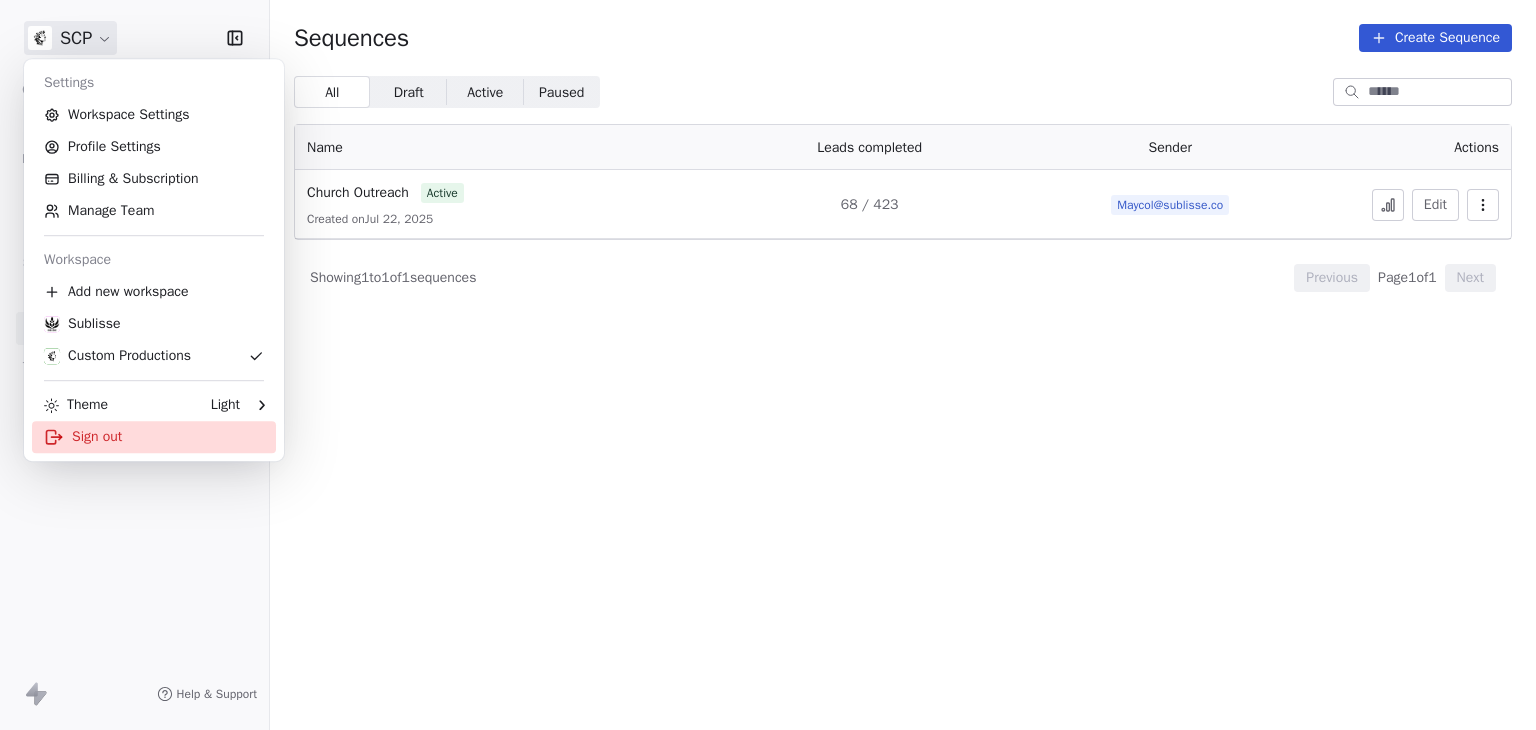 click on "Sign out" at bounding box center (154, 437) 